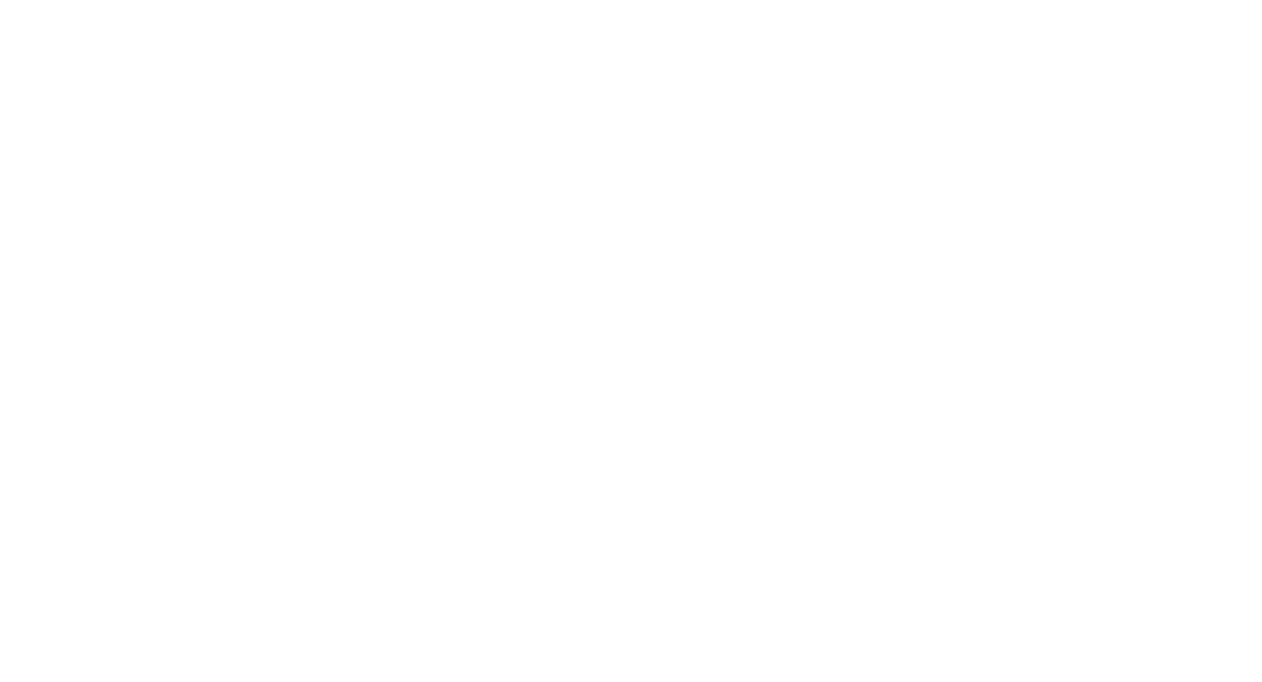 scroll, scrollTop: 0, scrollLeft: 0, axis: both 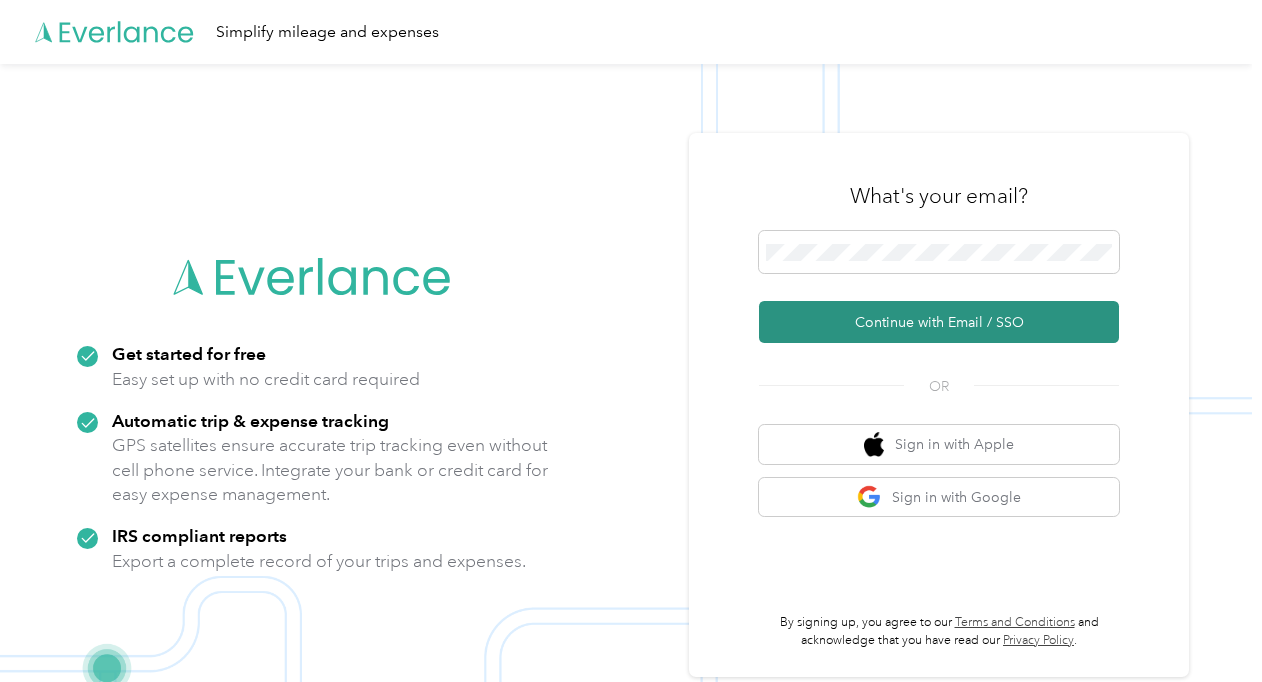 click on "Continue with Email / SSO" at bounding box center (939, 322) 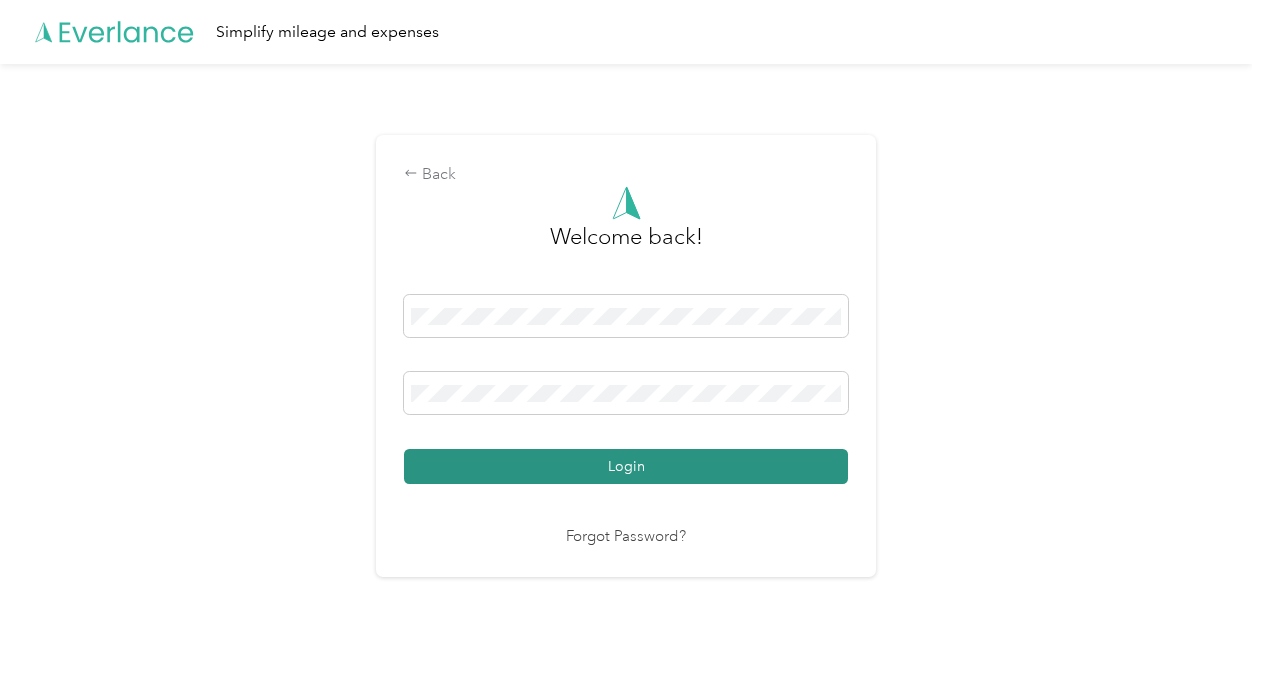 click on "Login" at bounding box center (626, 466) 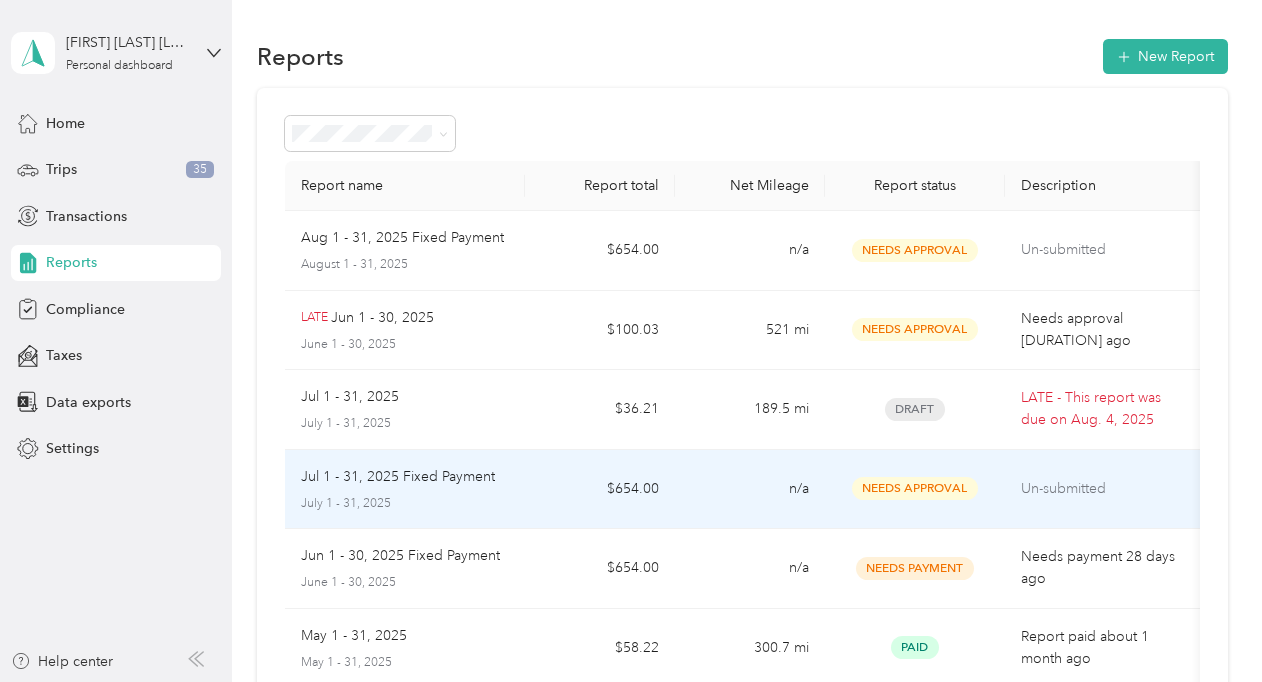 click on "Jul 1 - 31, 2025 Fixed Payment July 1 - 31, 2025" at bounding box center (405, 490) 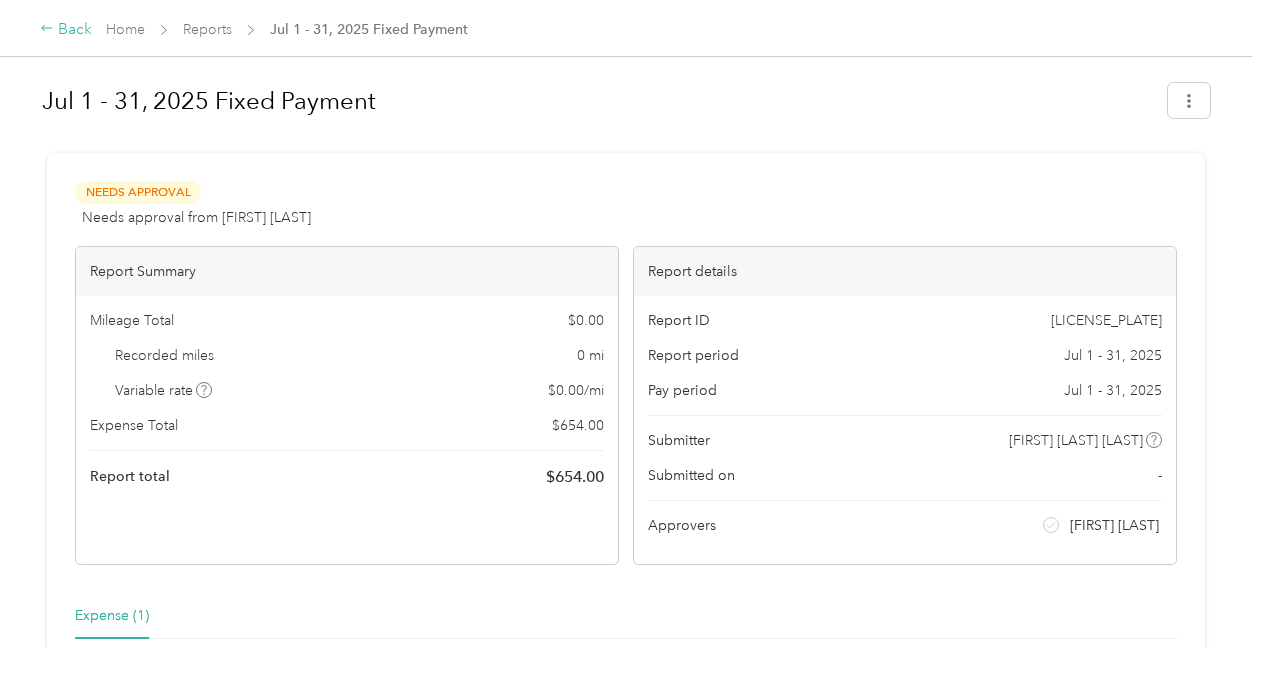 click 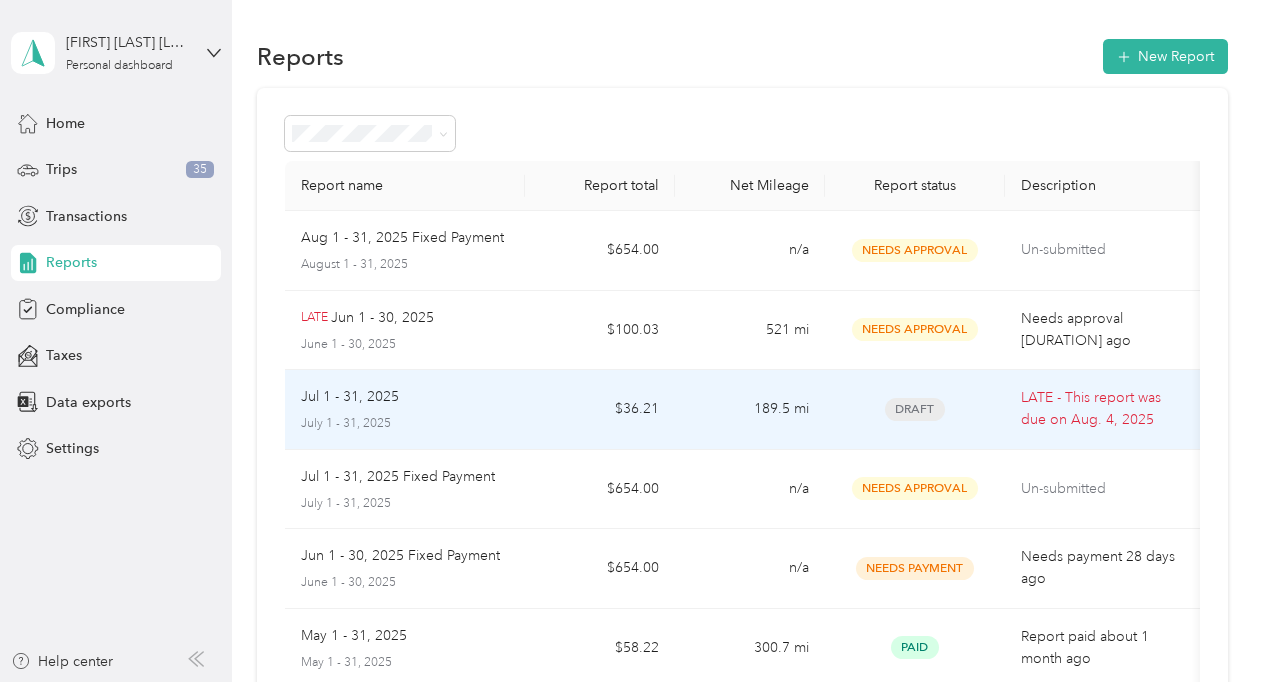 click on "Jul 1 - 31, 2025" at bounding box center (405, 397) 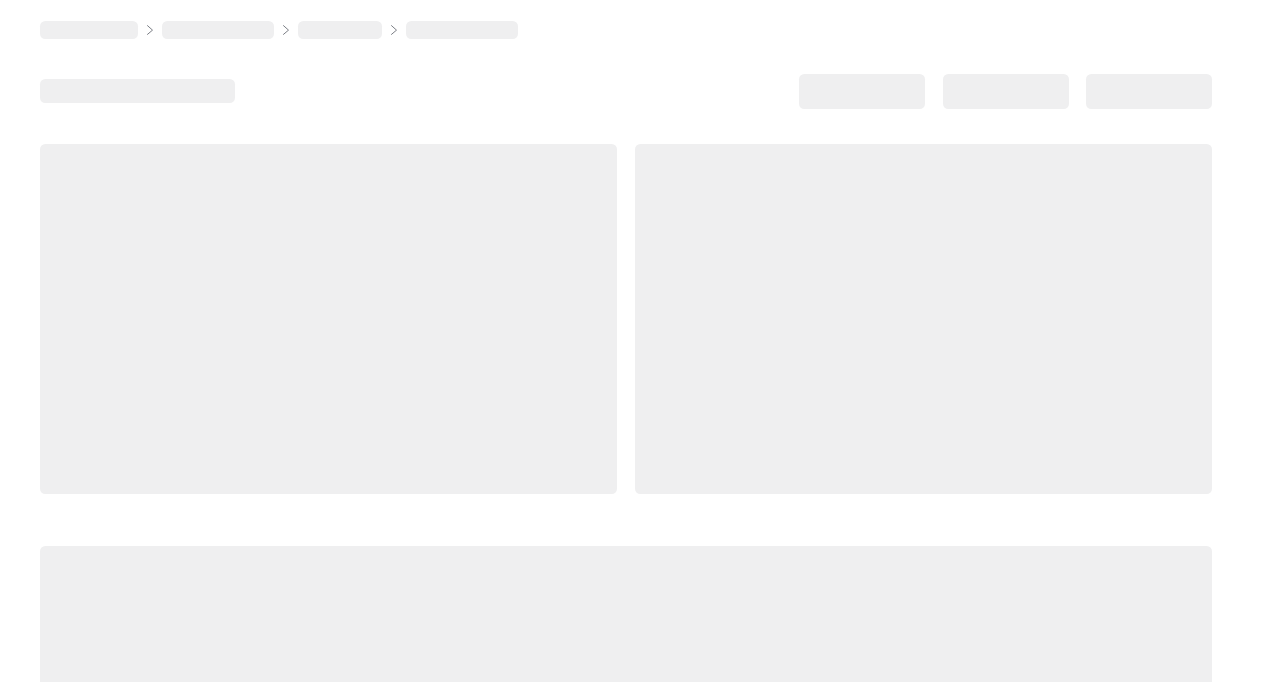 click at bounding box center (328, 319) 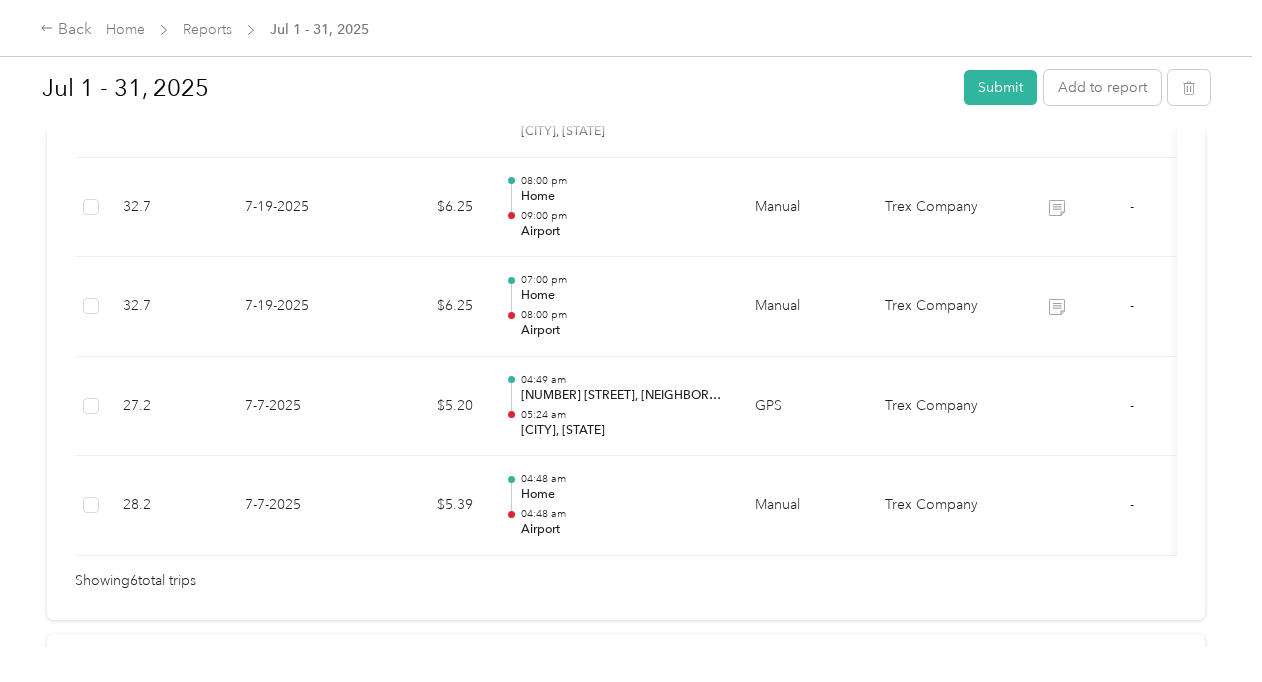 scroll, scrollTop: 749, scrollLeft: 0, axis: vertical 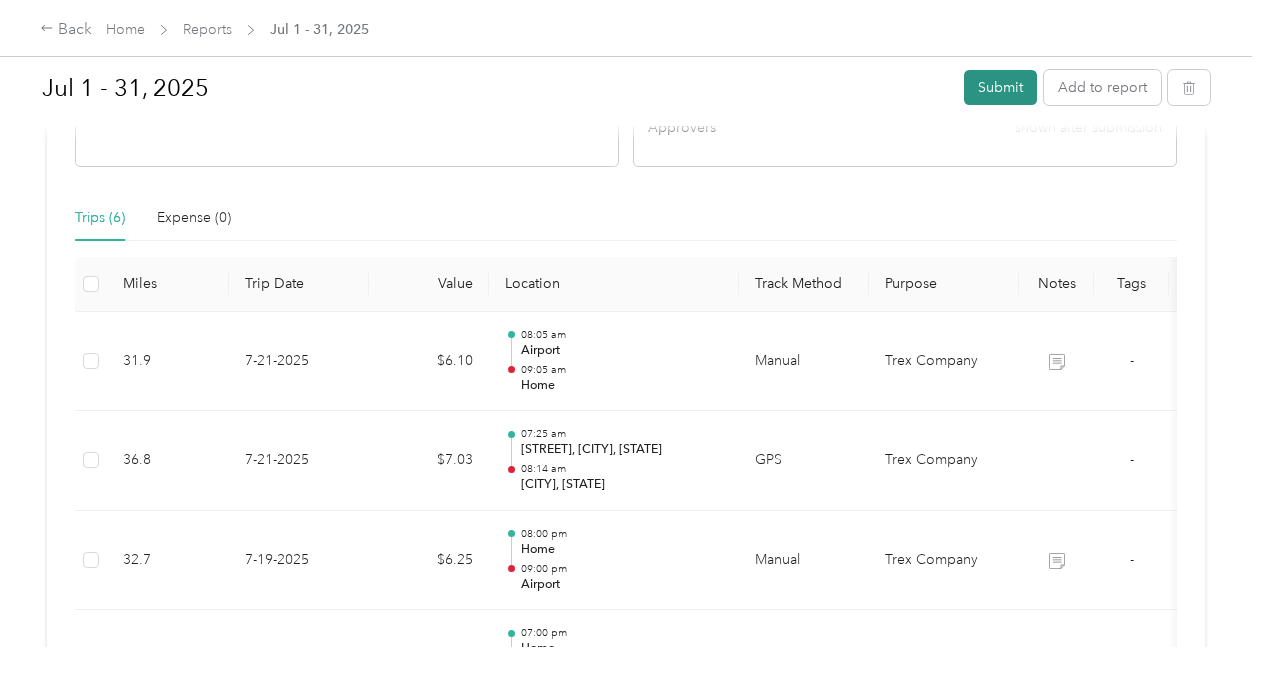 click on "Submit" at bounding box center [1000, 87] 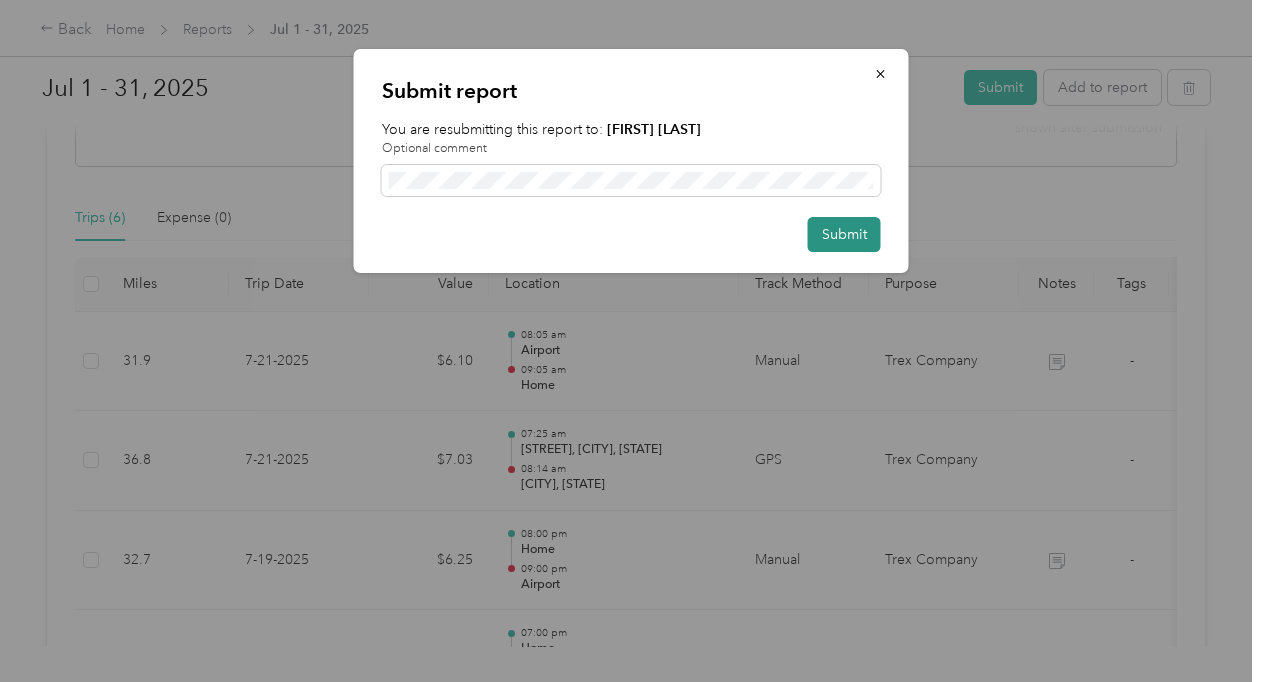 click on "Submit" at bounding box center (844, 234) 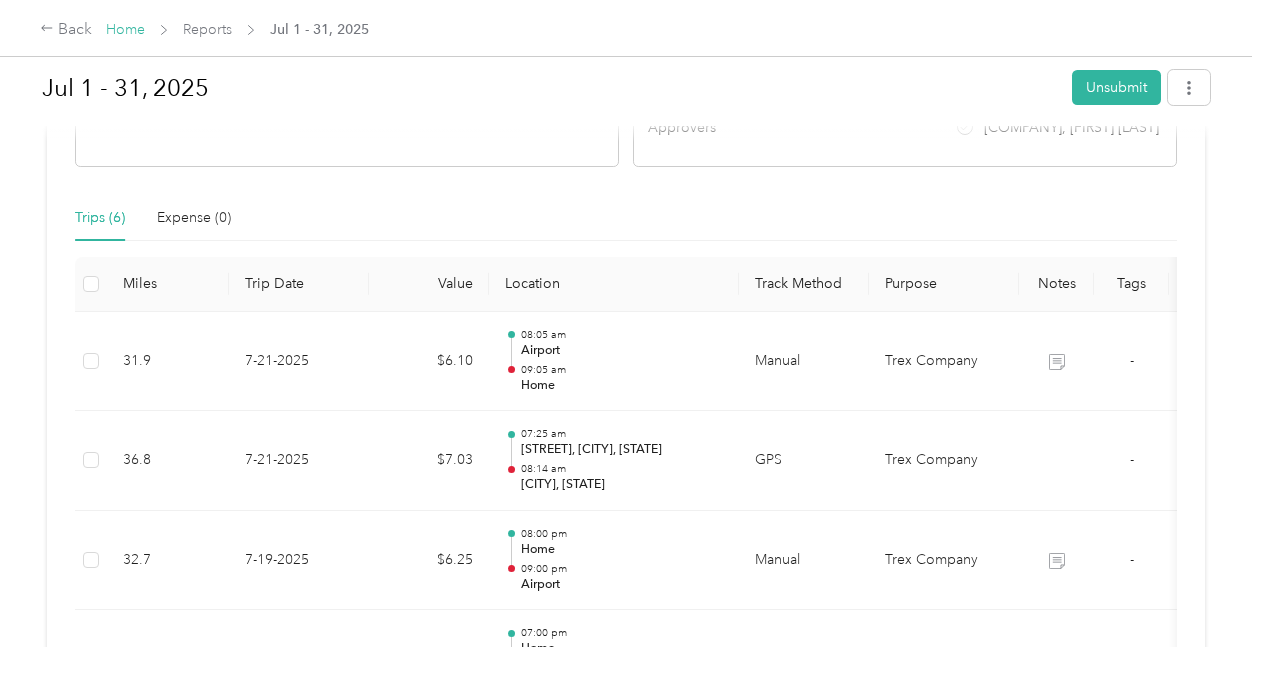 click on "Home" at bounding box center [125, 29] 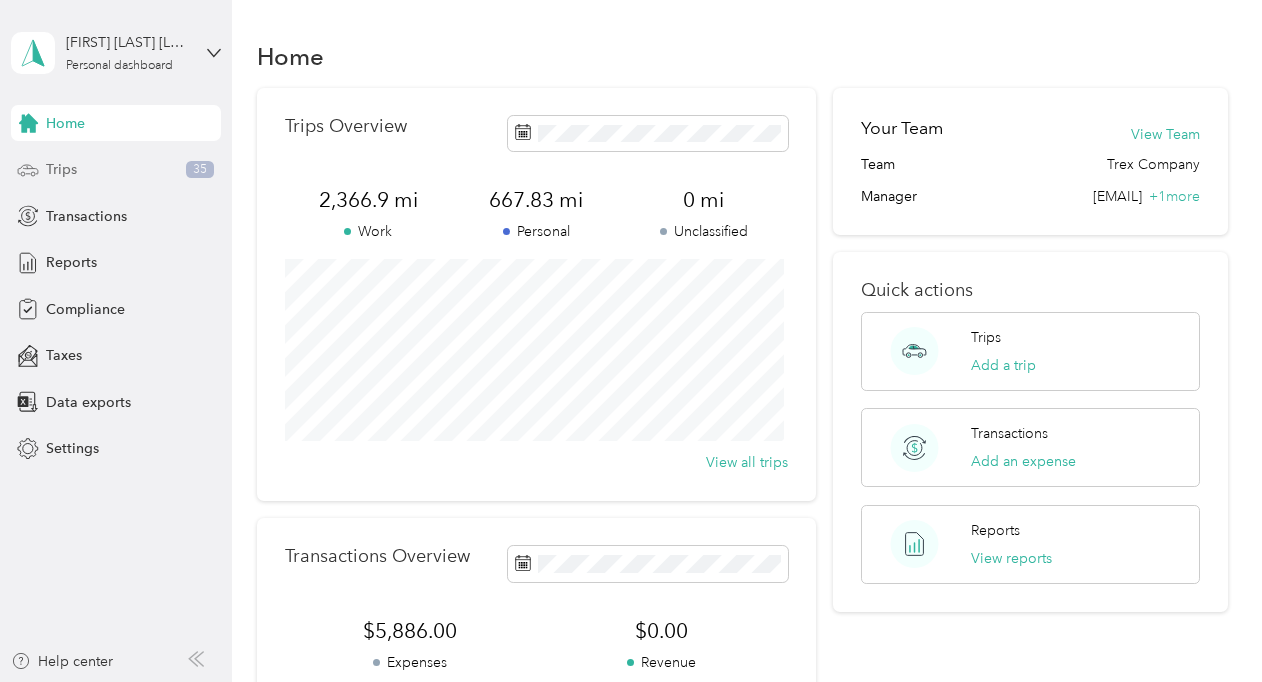 click on "Trips" at bounding box center [61, 169] 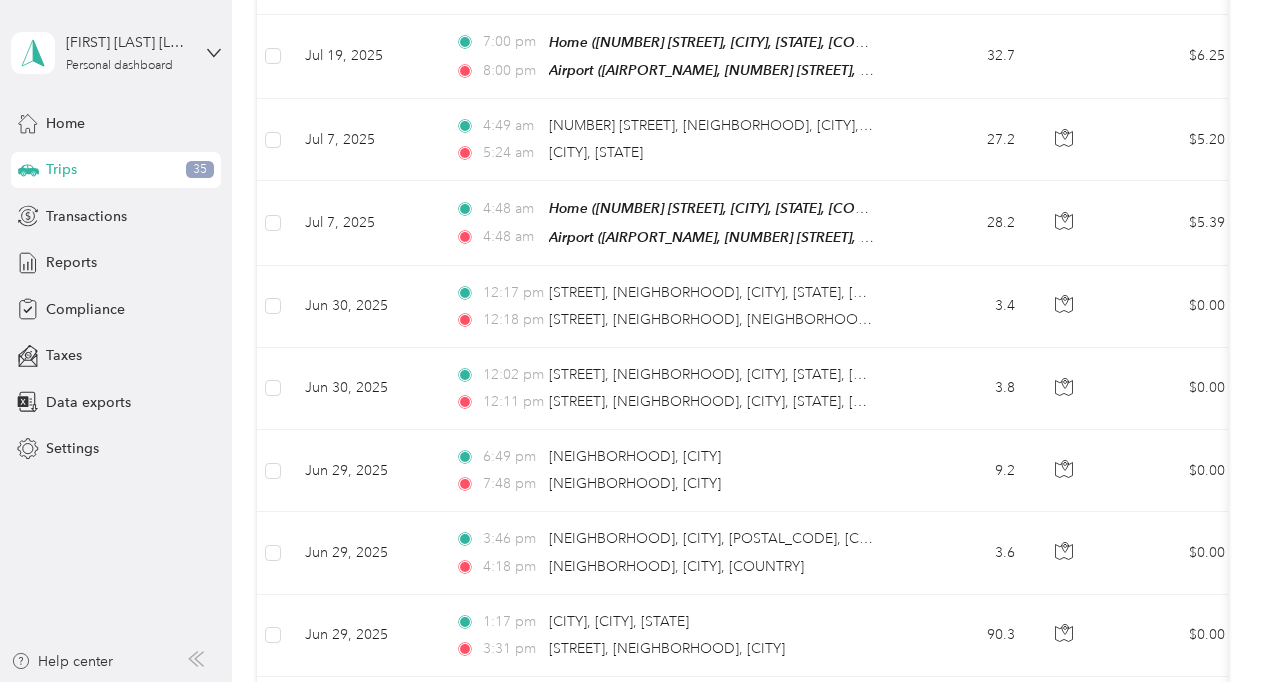 scroll, scrollTop: 0, scrollLeft: 0, axis: both 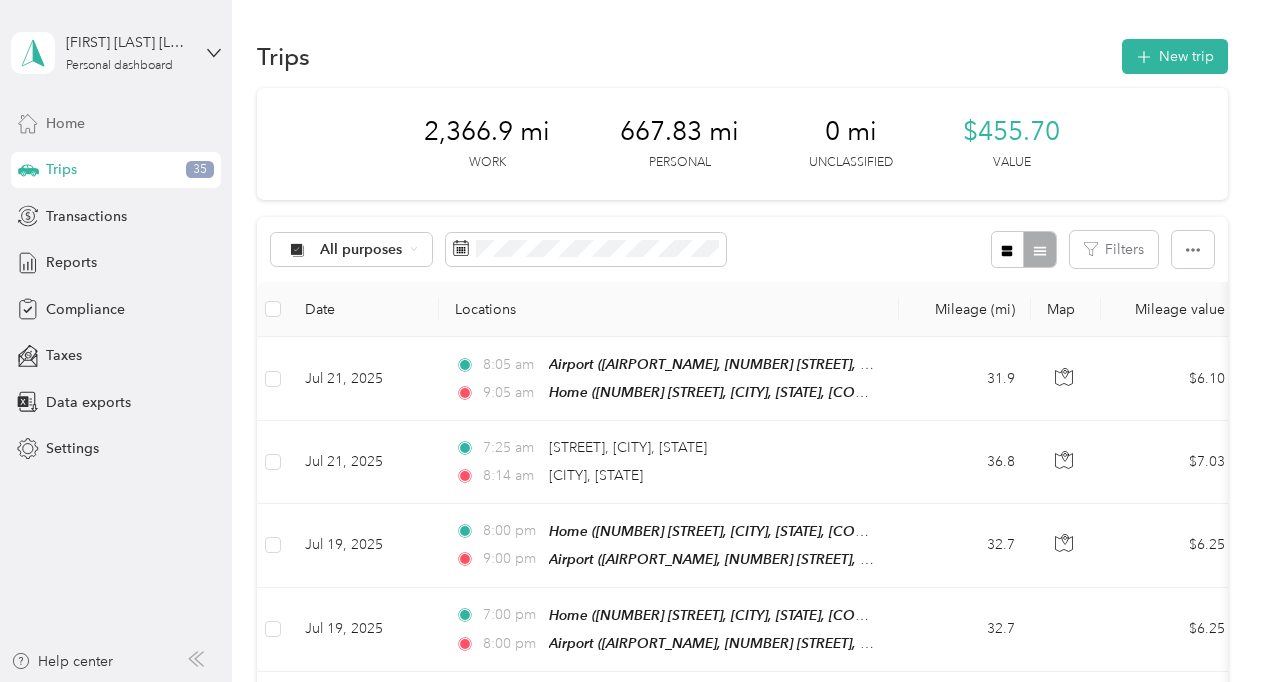 click on "Home" at bounding box center (65, 123) 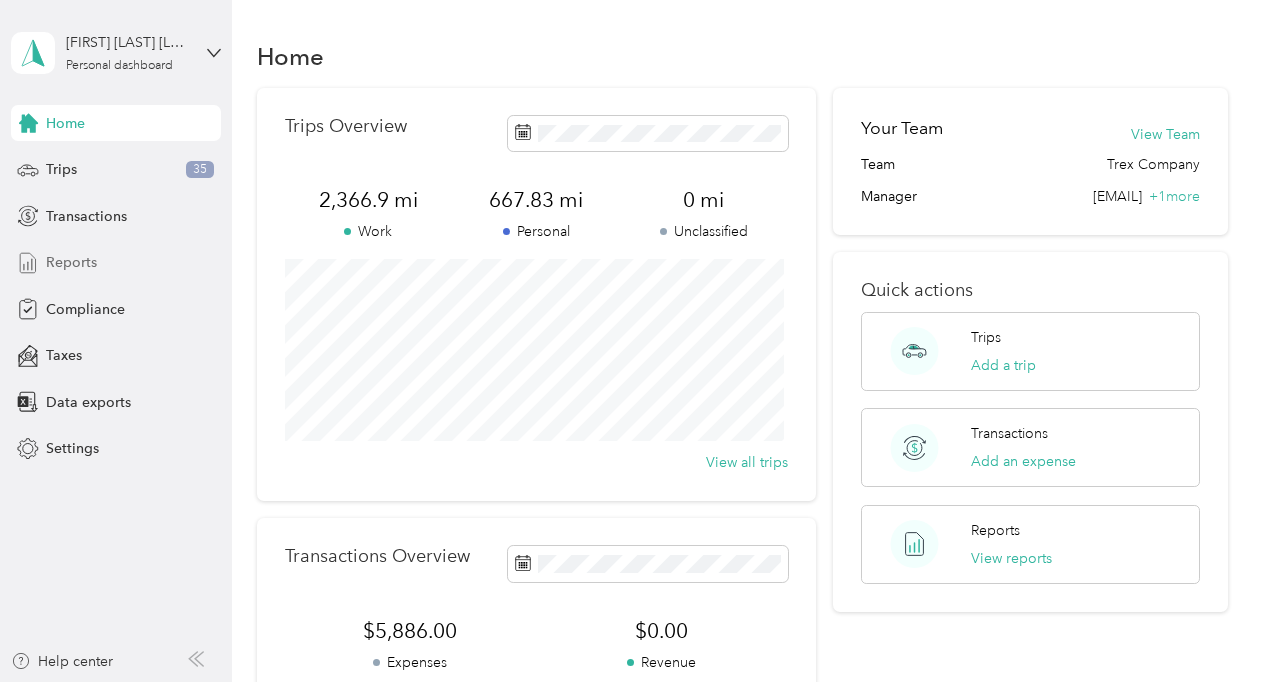 click on "Reports" at bounding box center (71, 262) 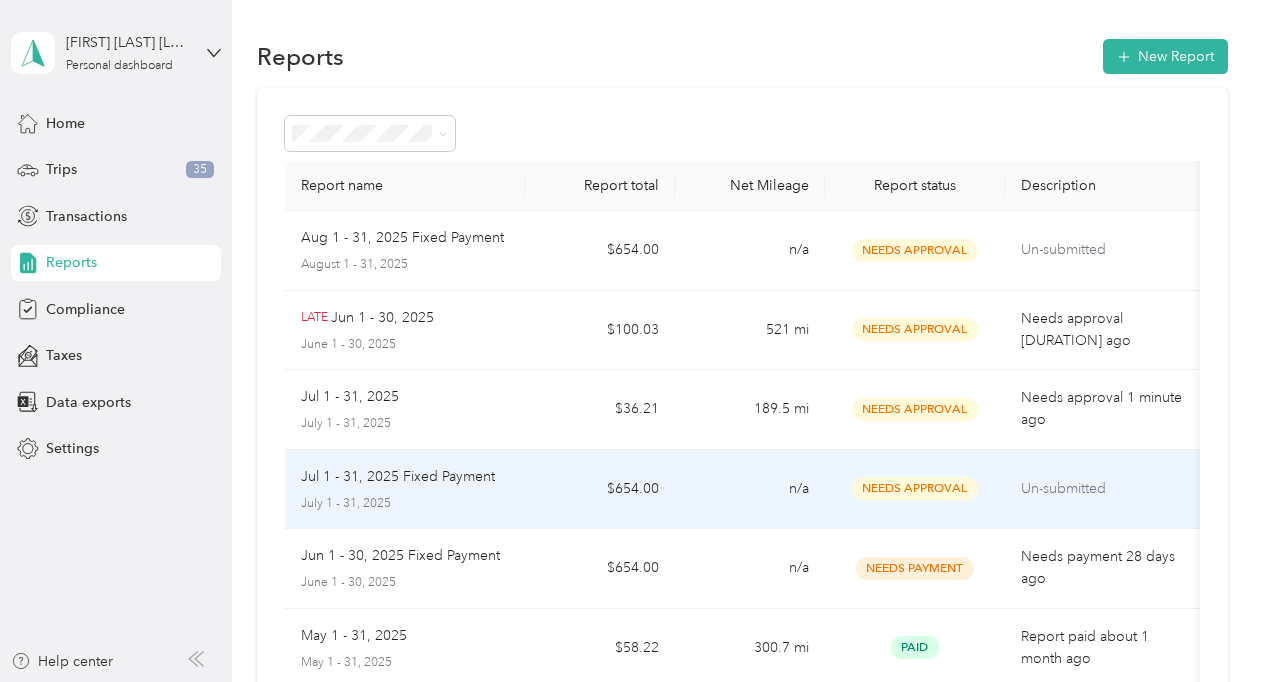 click on "Needs Approval" at bounding box center [915, 488] 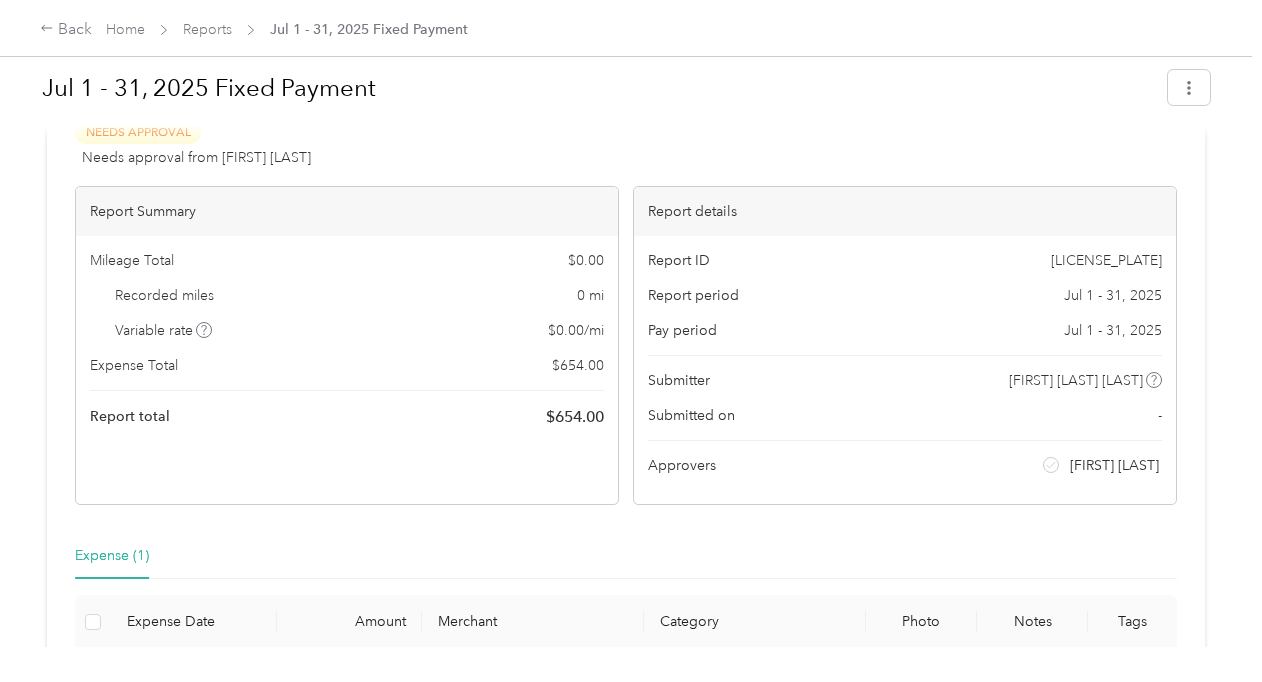scroll, scrollTop: 0, scrollLeft: 0, axis: both 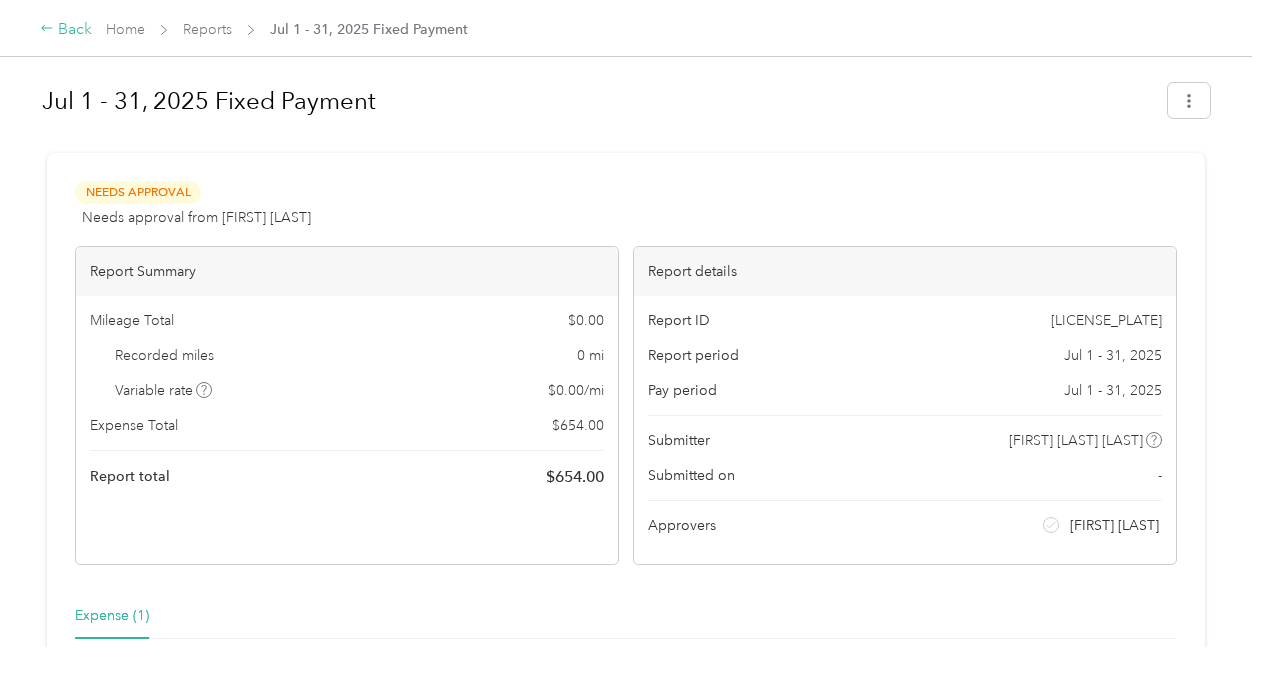 click on "Back" at bounding box center (66, 30) 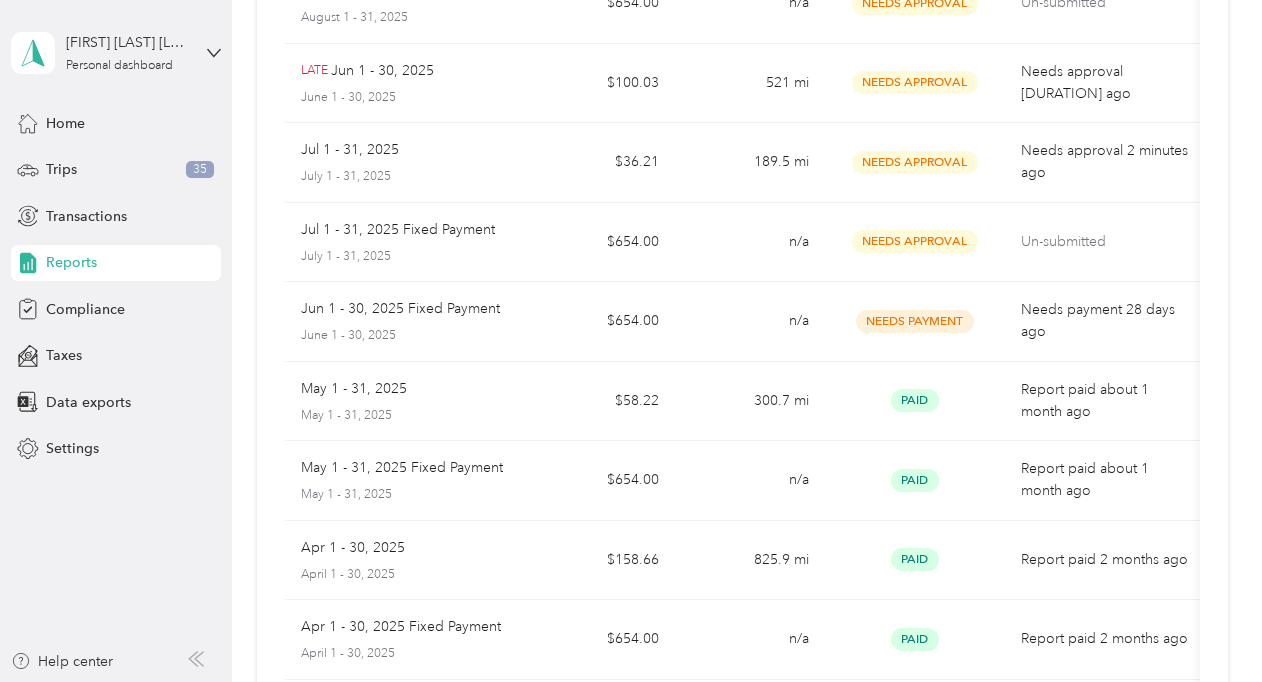 scroll, scrollTop: 263, scrollLeft: 0, axis: vertical 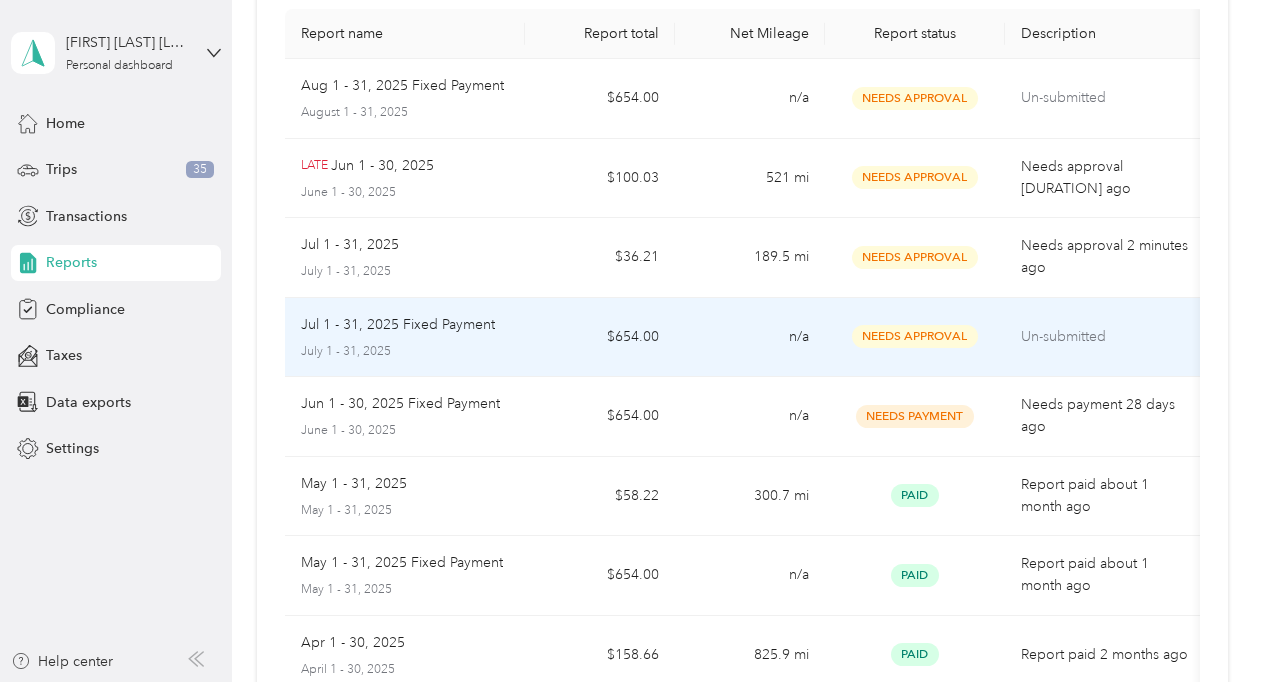 click on "Jul 1 - 31, 2025 Fixed Payment" at bounding box center [398, 325] 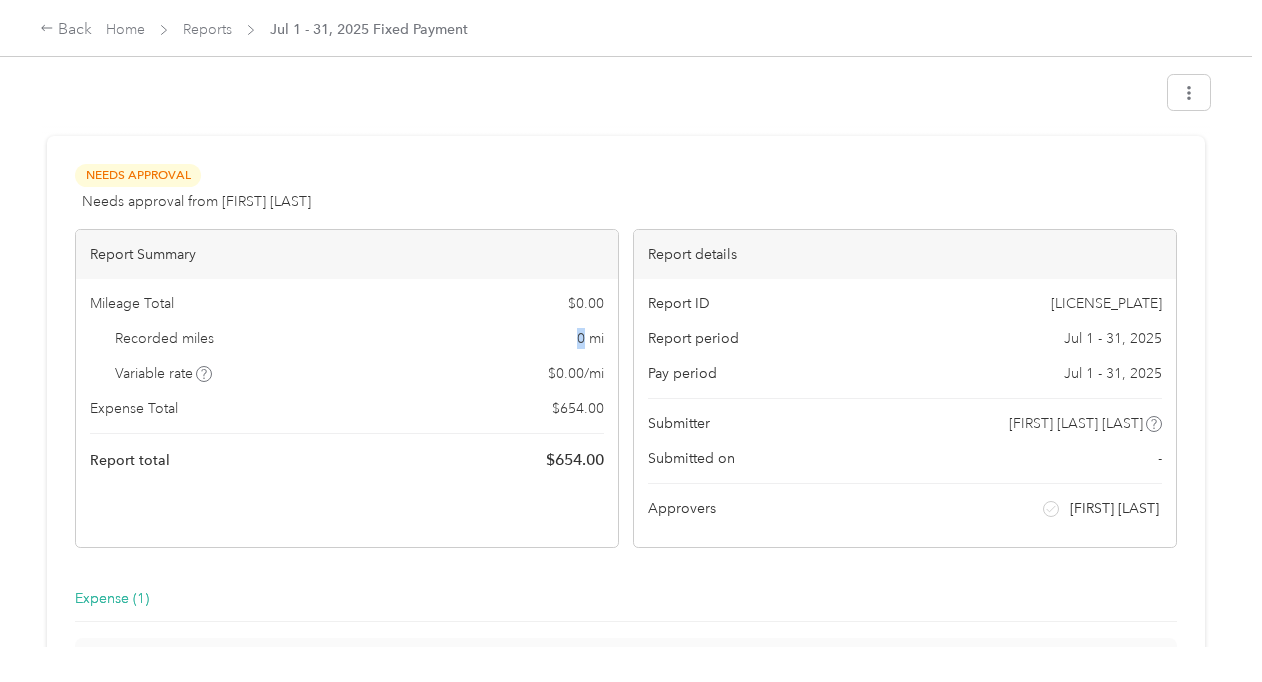 click on "Mileage Total $ 0.00 Recorded miles 0   mi Variable rate   $ 0.00 / mi Expense Total $ 654.00 Report total $ 654.00" at bounding box center (347, 382) 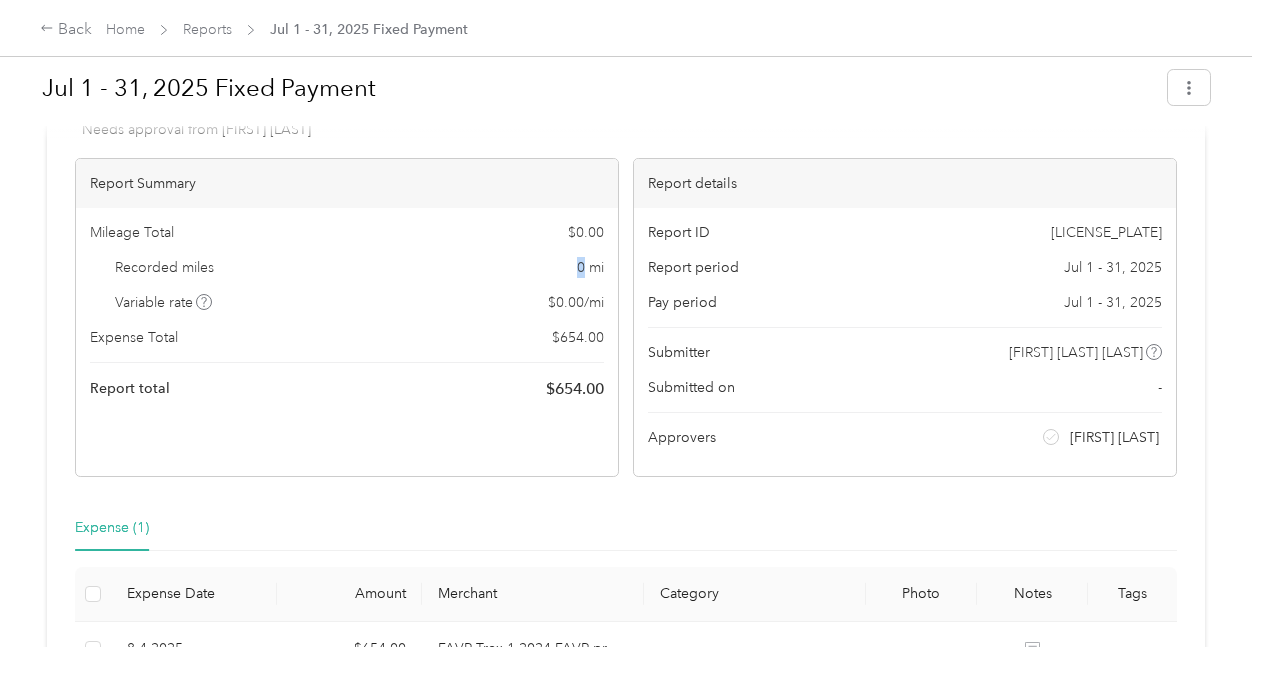 scroll, scrollTop: 67, scrollLeft: 0, axis: vertical 